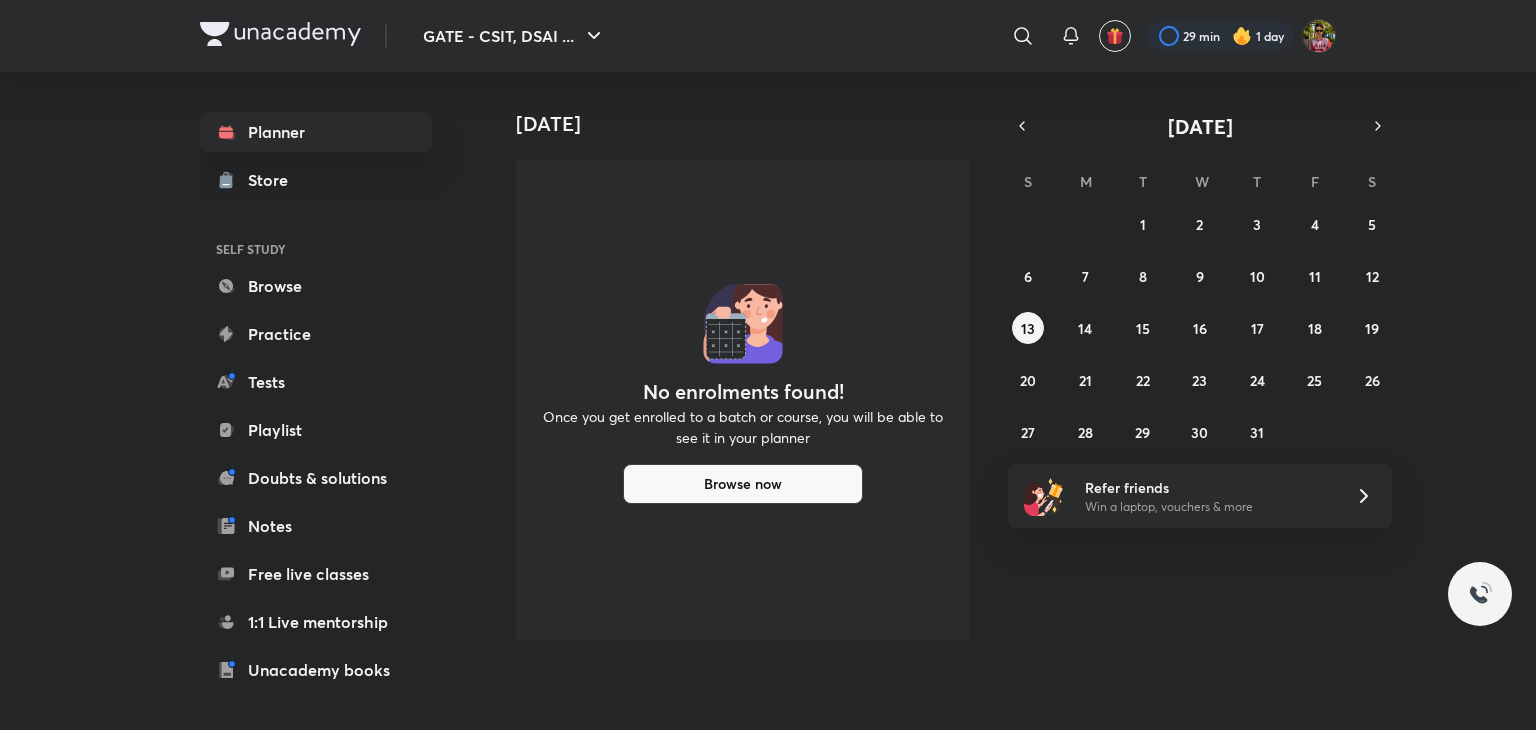 scroll, scrollTop: 0, scrollLeft: 0, axis: both 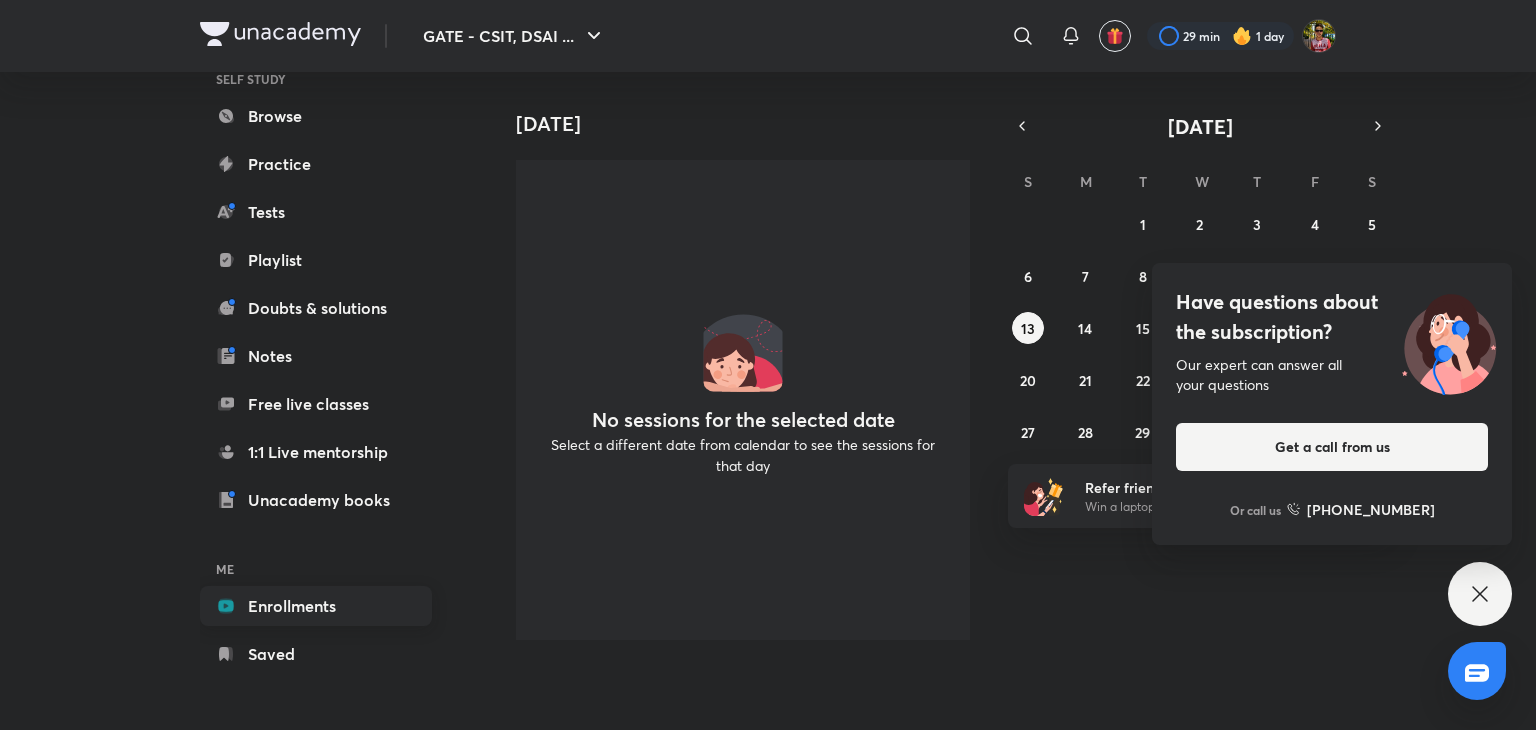 click on "Enrollments" at bounding box center (316, 606) 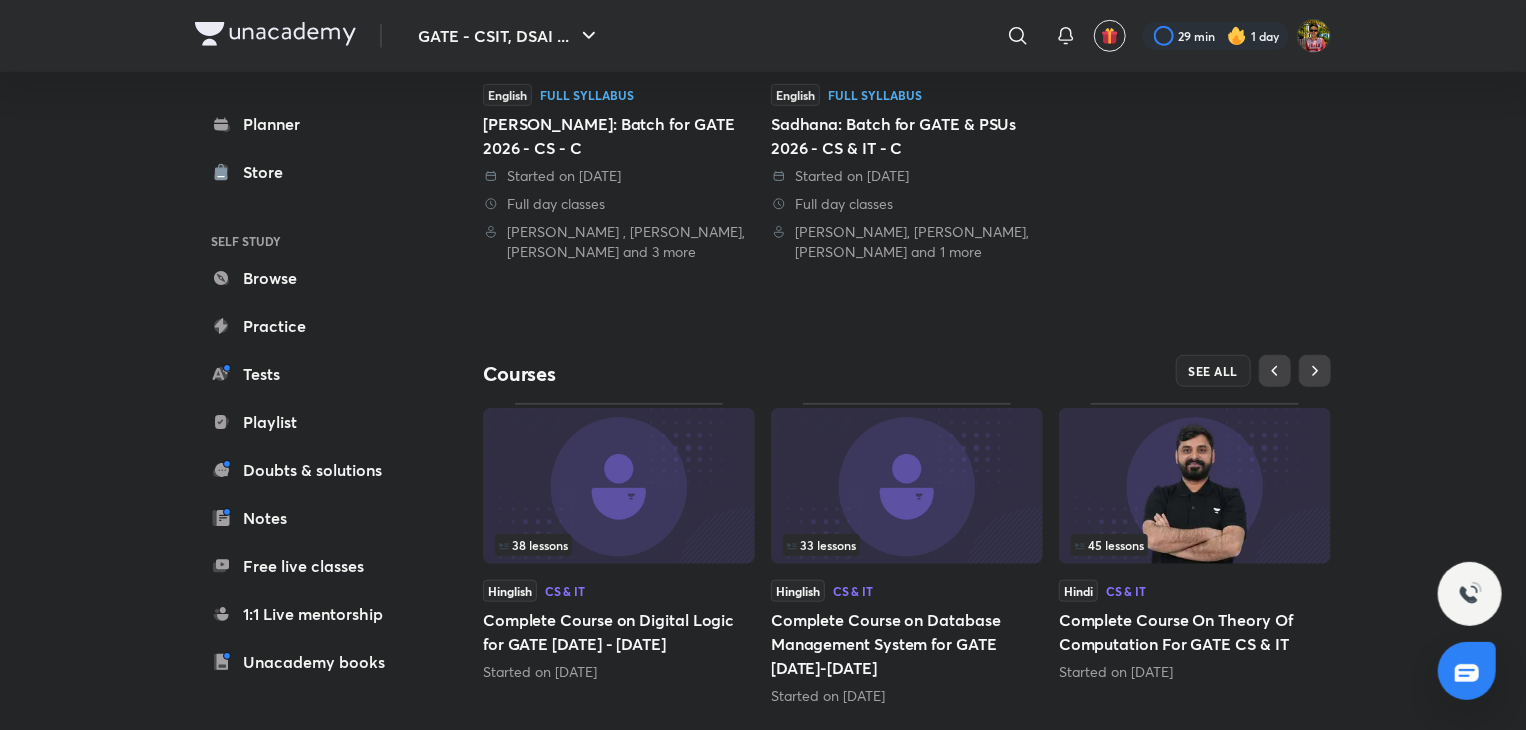 scroll, scrollTop: 668, scrollLeft: 0, axis: vertical 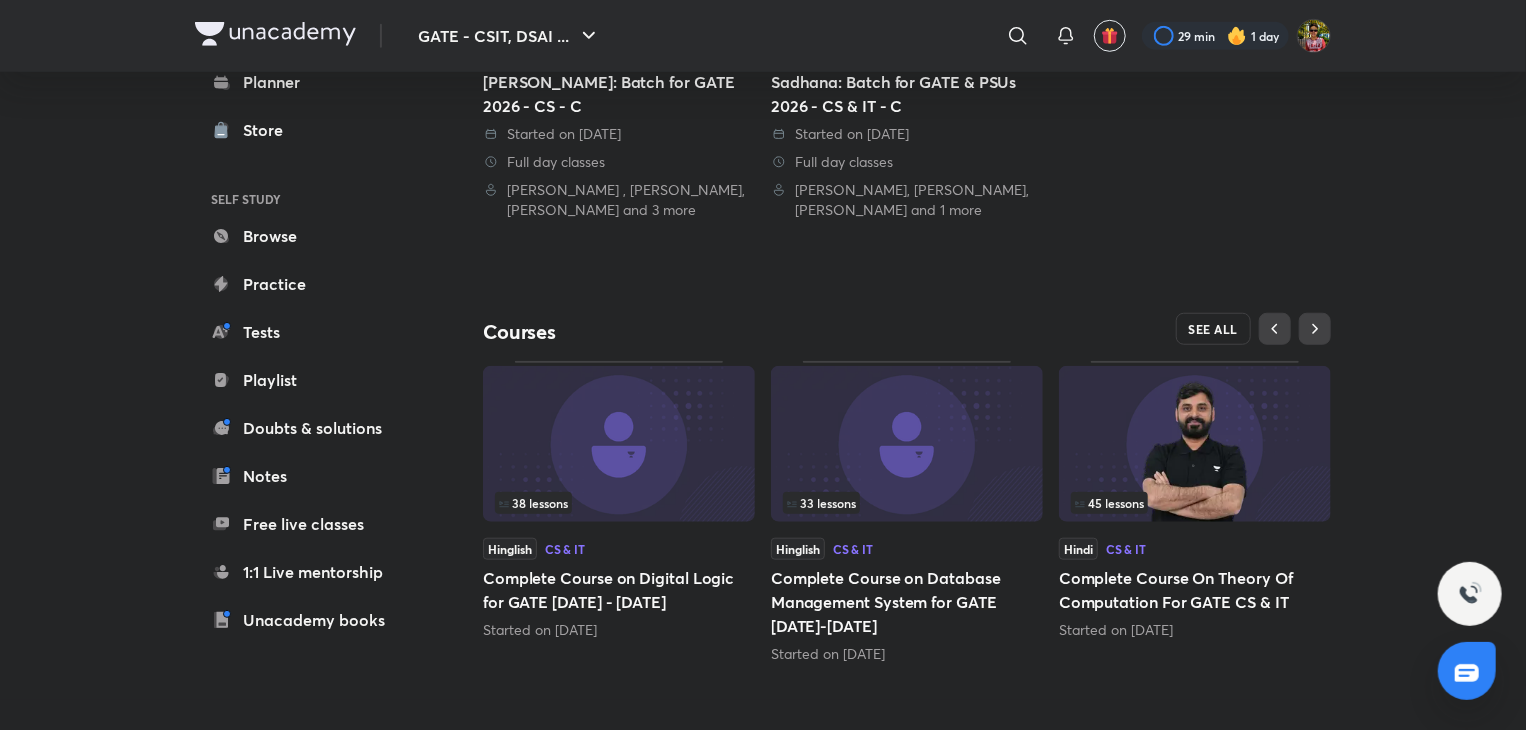 click on "SEE ALL" at bounding box center [1214, 329] 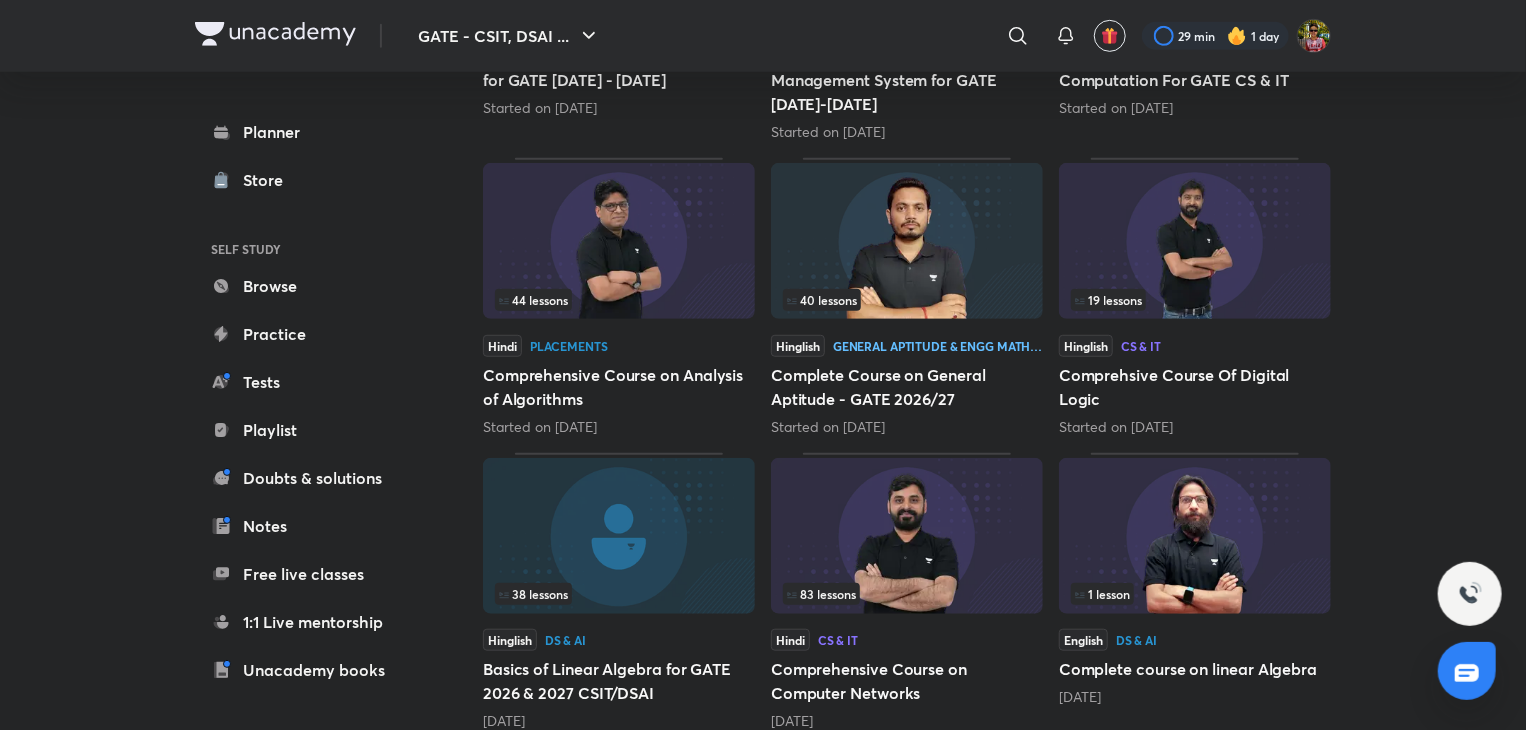 scroll, scrollTop: 546, scrollLeft: 0, axis: vertical 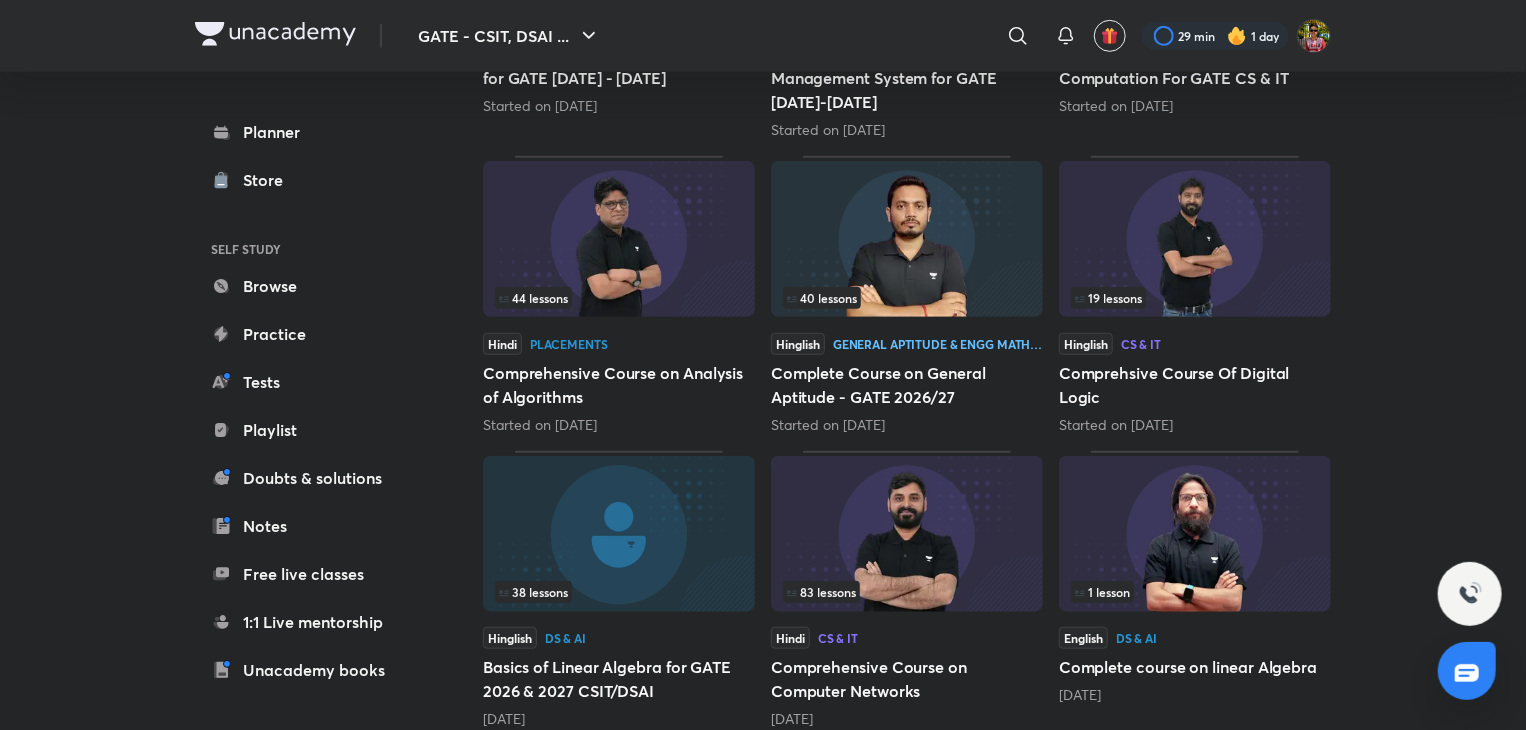 click at bounding box center [907, 534] 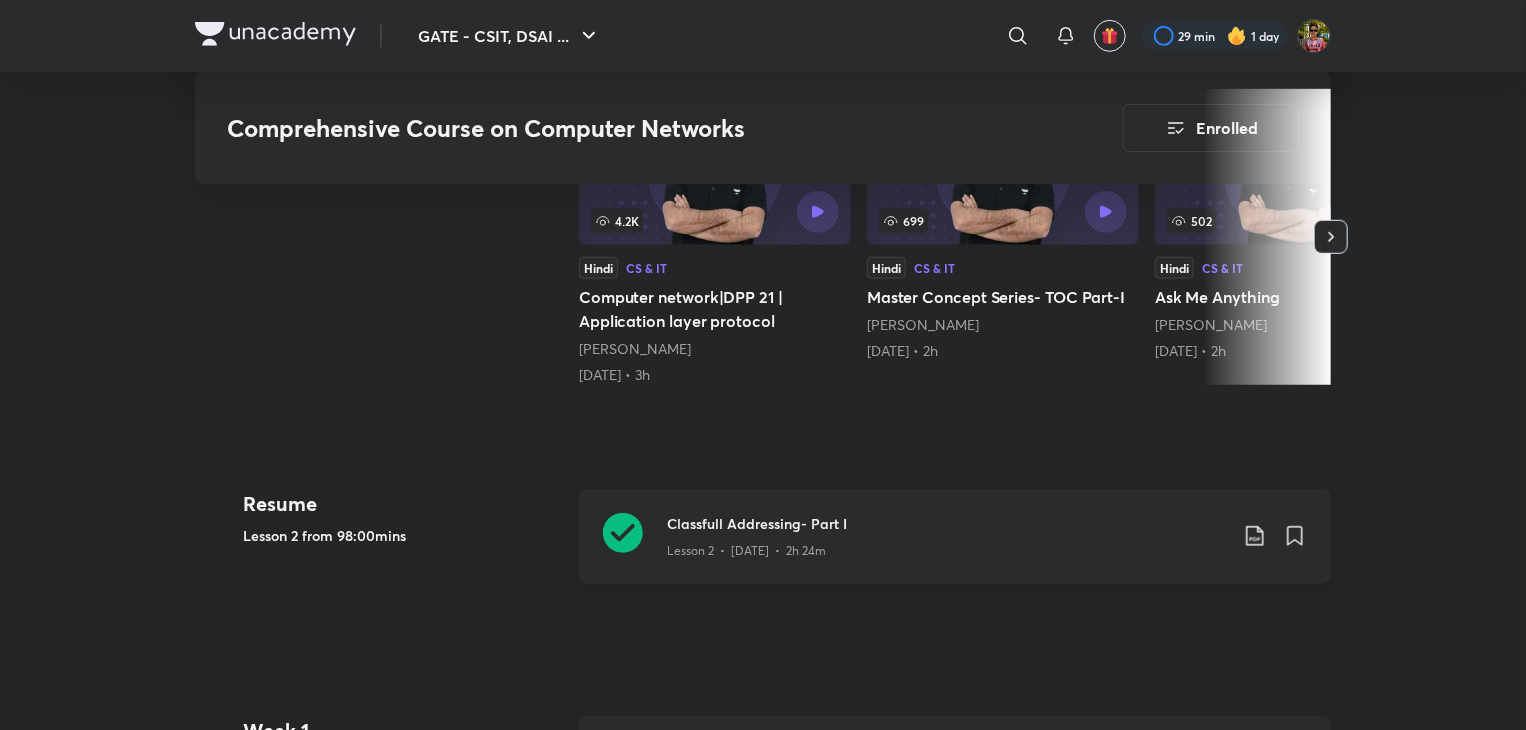 scroll, scrollTop: 654, scrollLeft: 0, axis: vertical 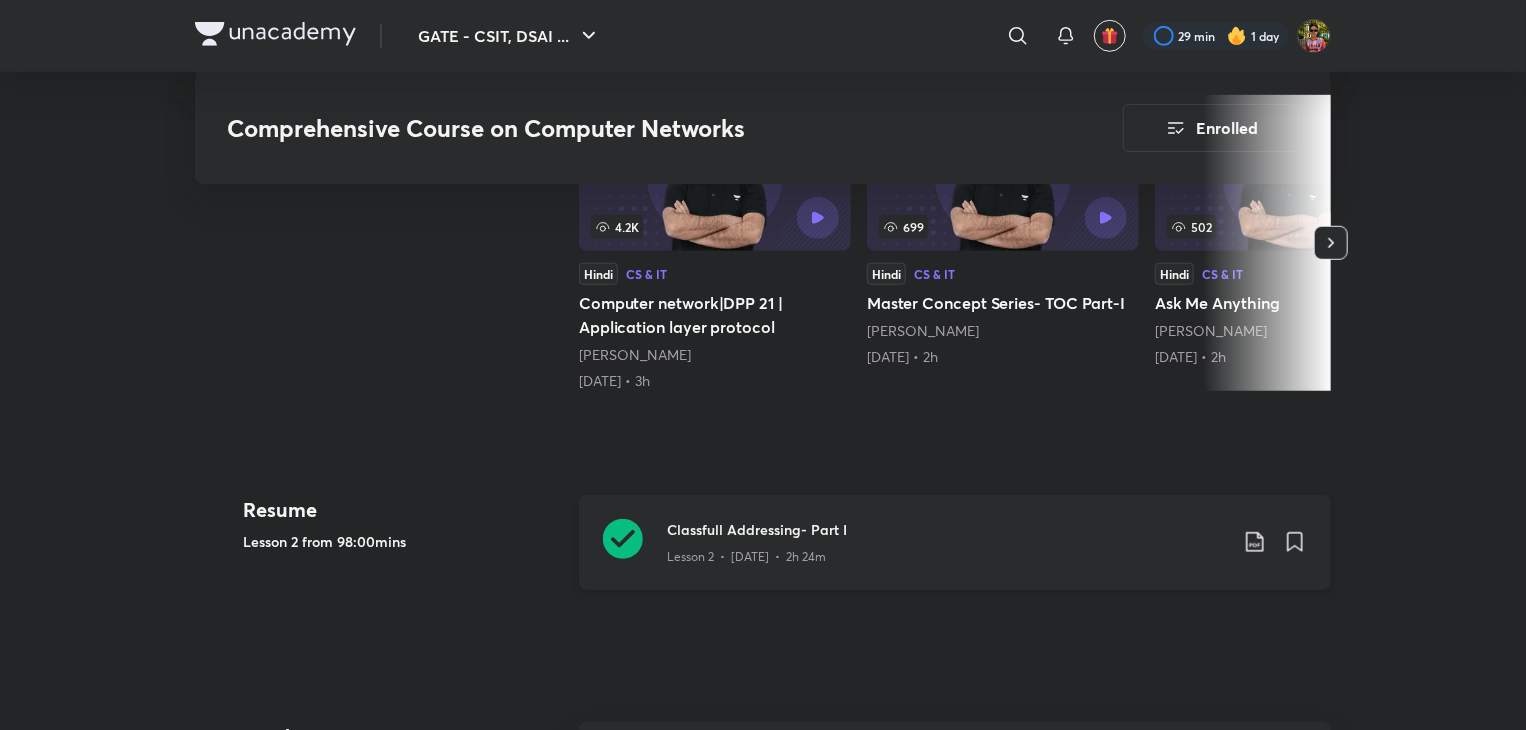 click on "Classfull Addressing- Part I" at bounding box center [947, 529] 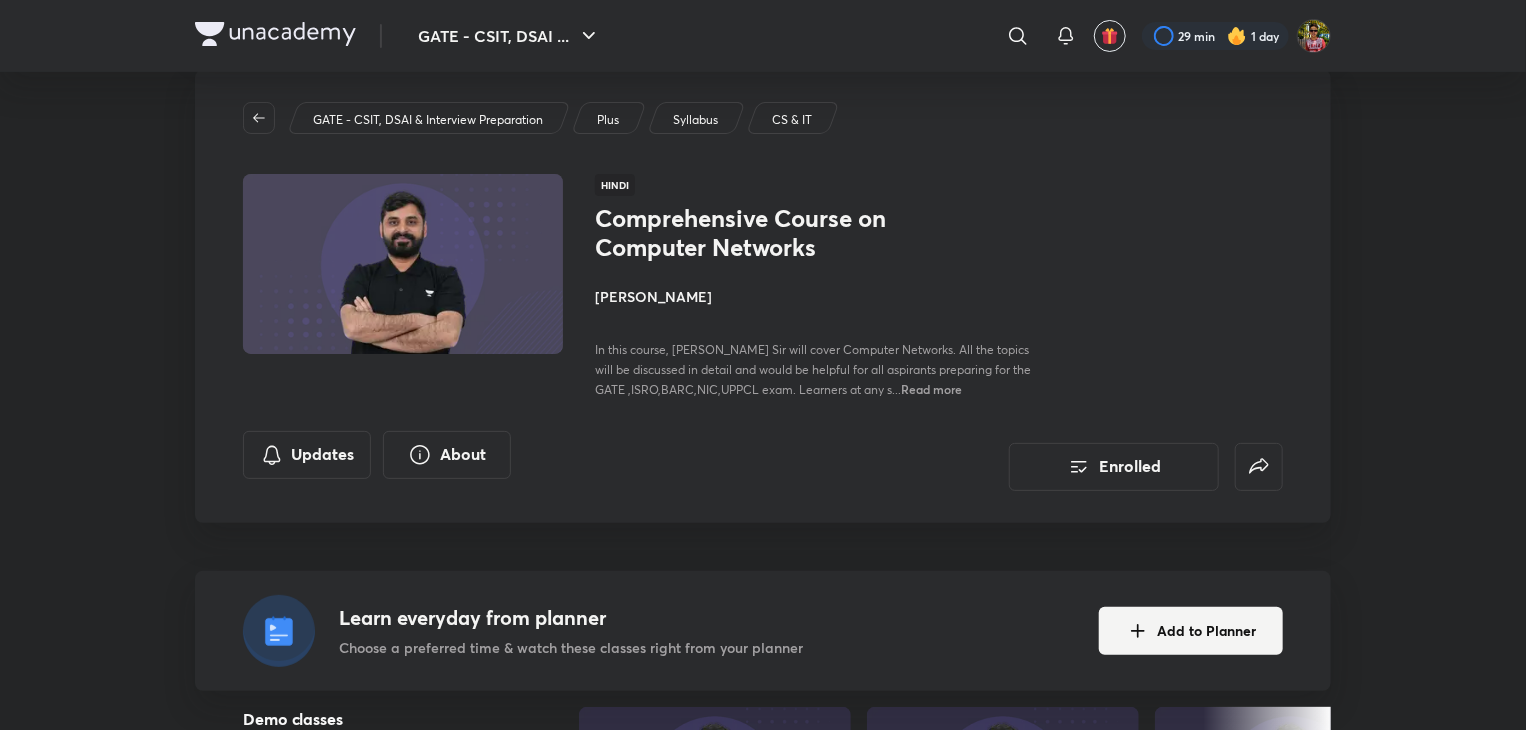 scroll, scrollTop: 36, scrollLeft: 0, axis: vertical 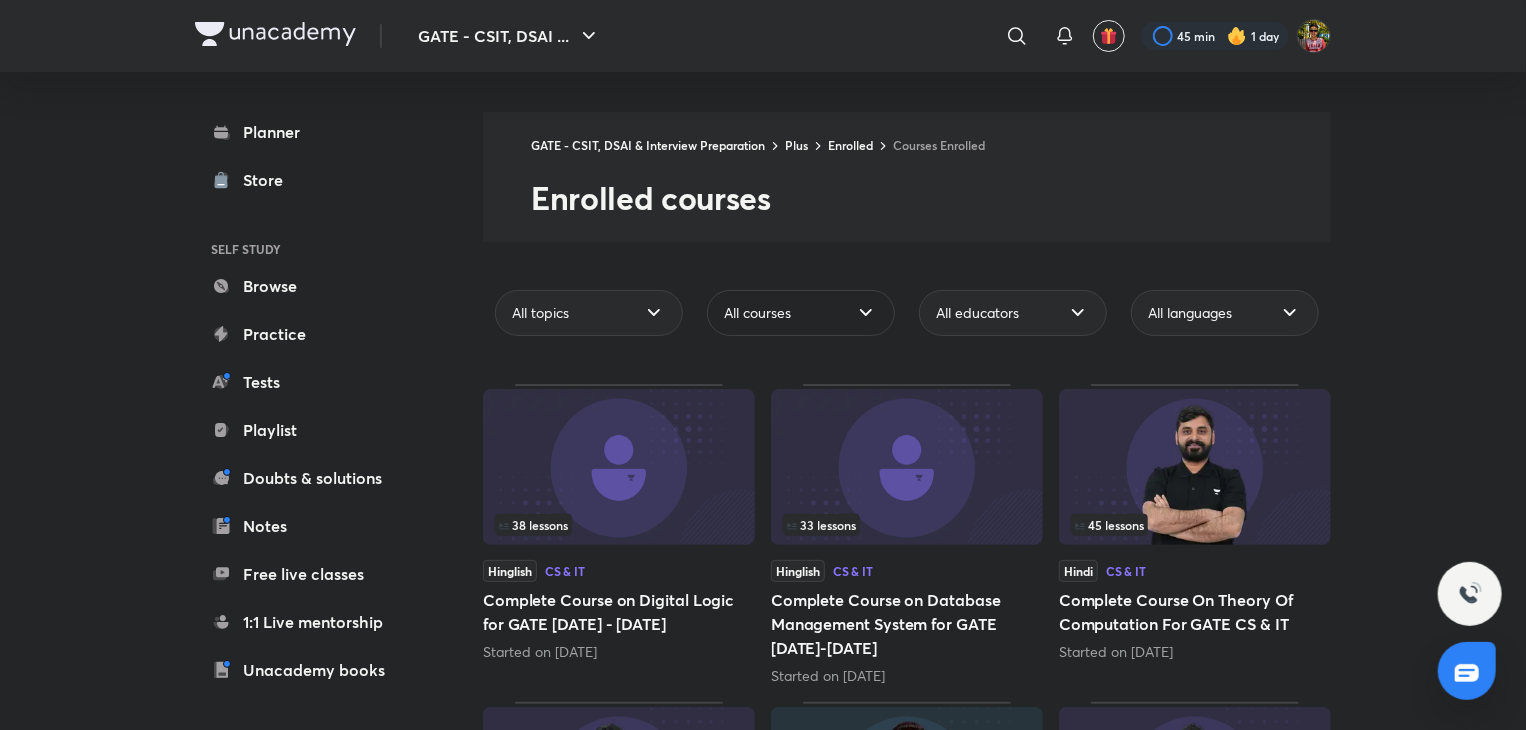 click on "All courses" at bounding box center (757, 313) 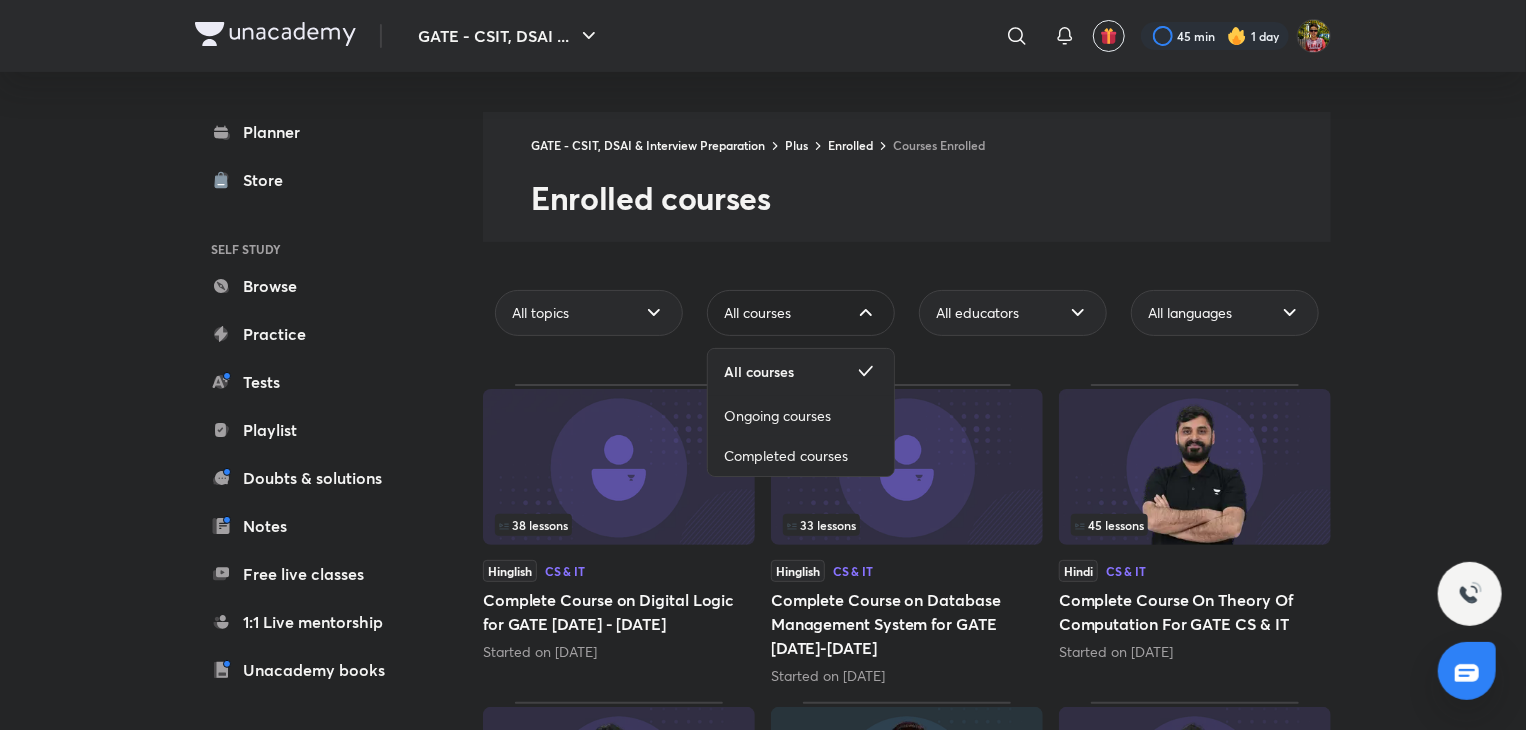 click on "All courses" at bounding box center [757, 313] 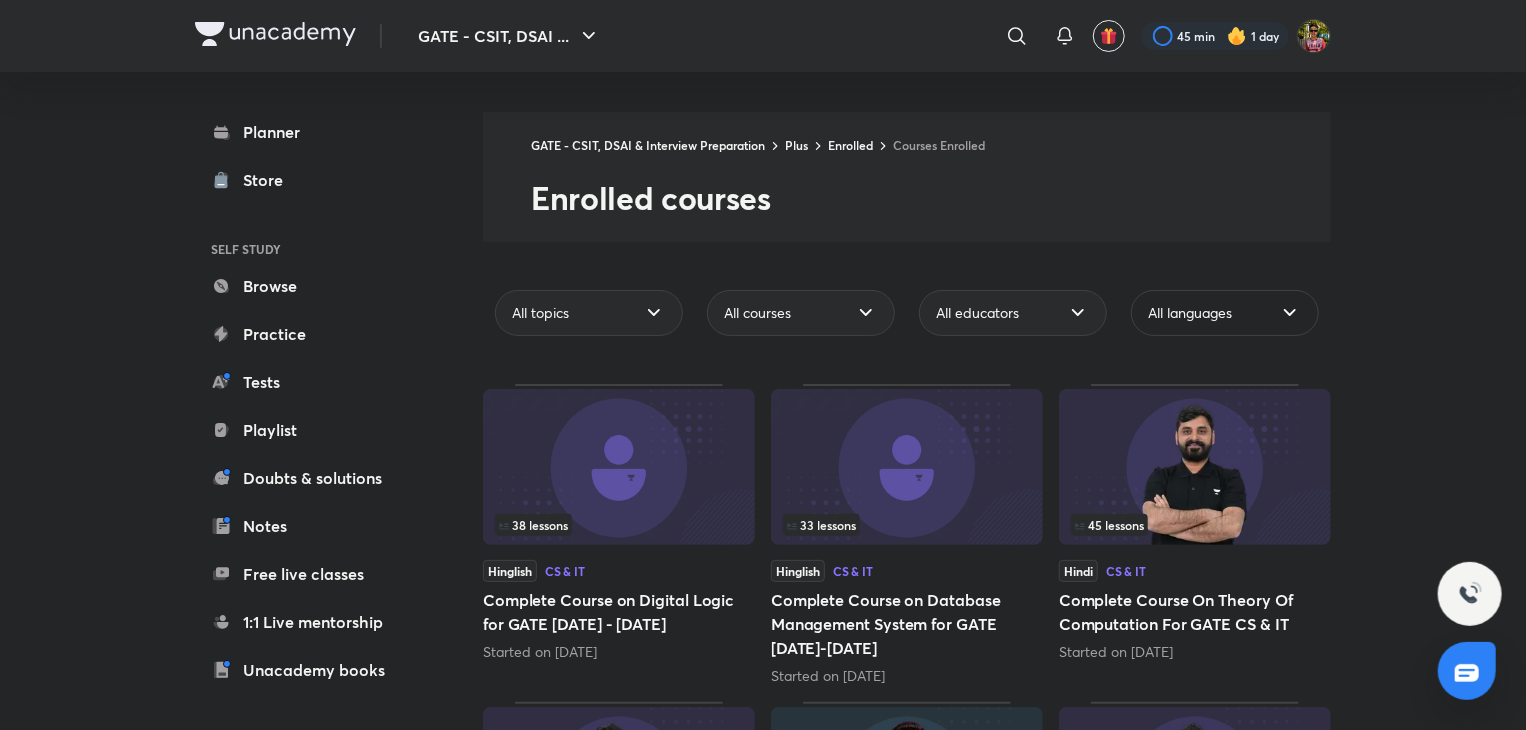 click on "All languages" at bounding box center (1190, 313) 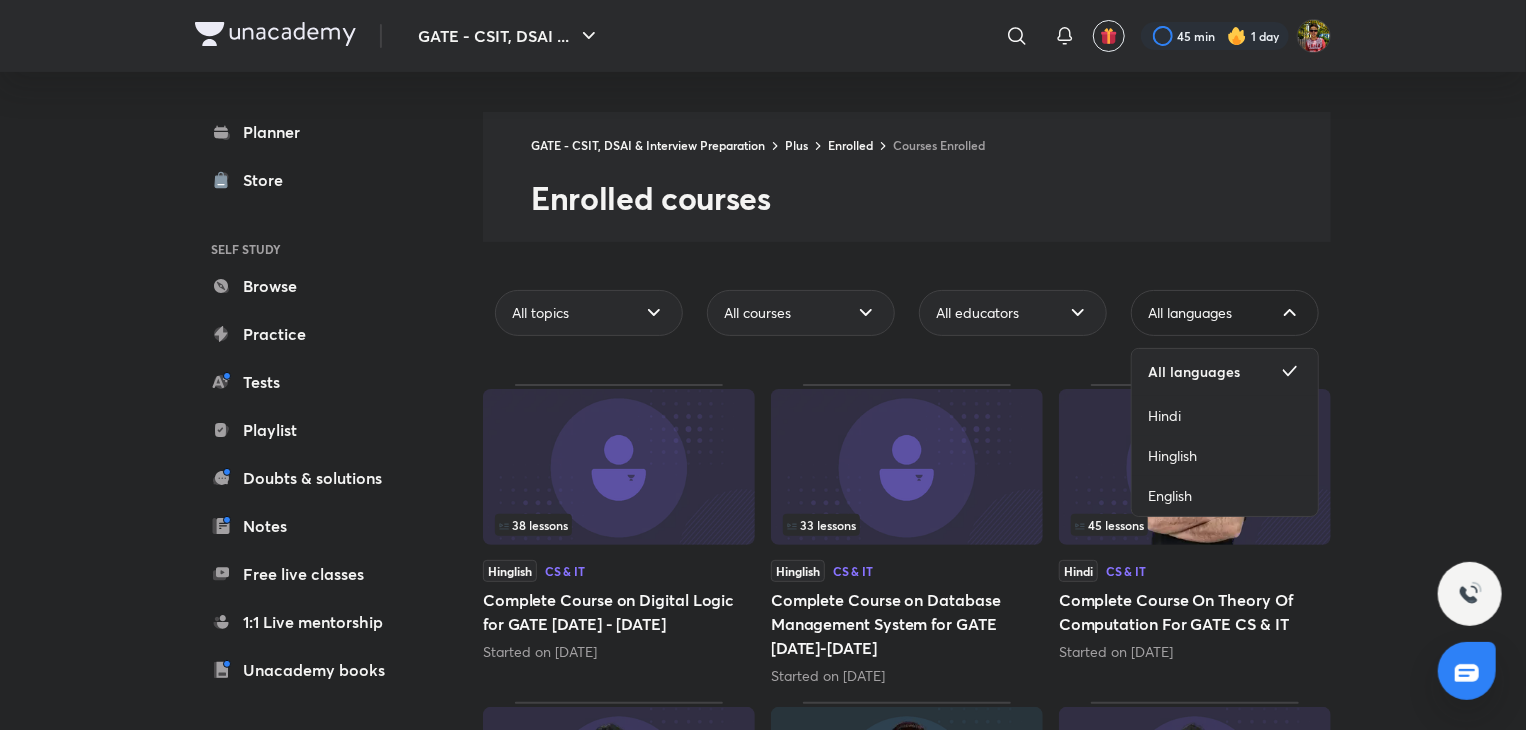 click on "All languages" at bounding box center [1190, 313] 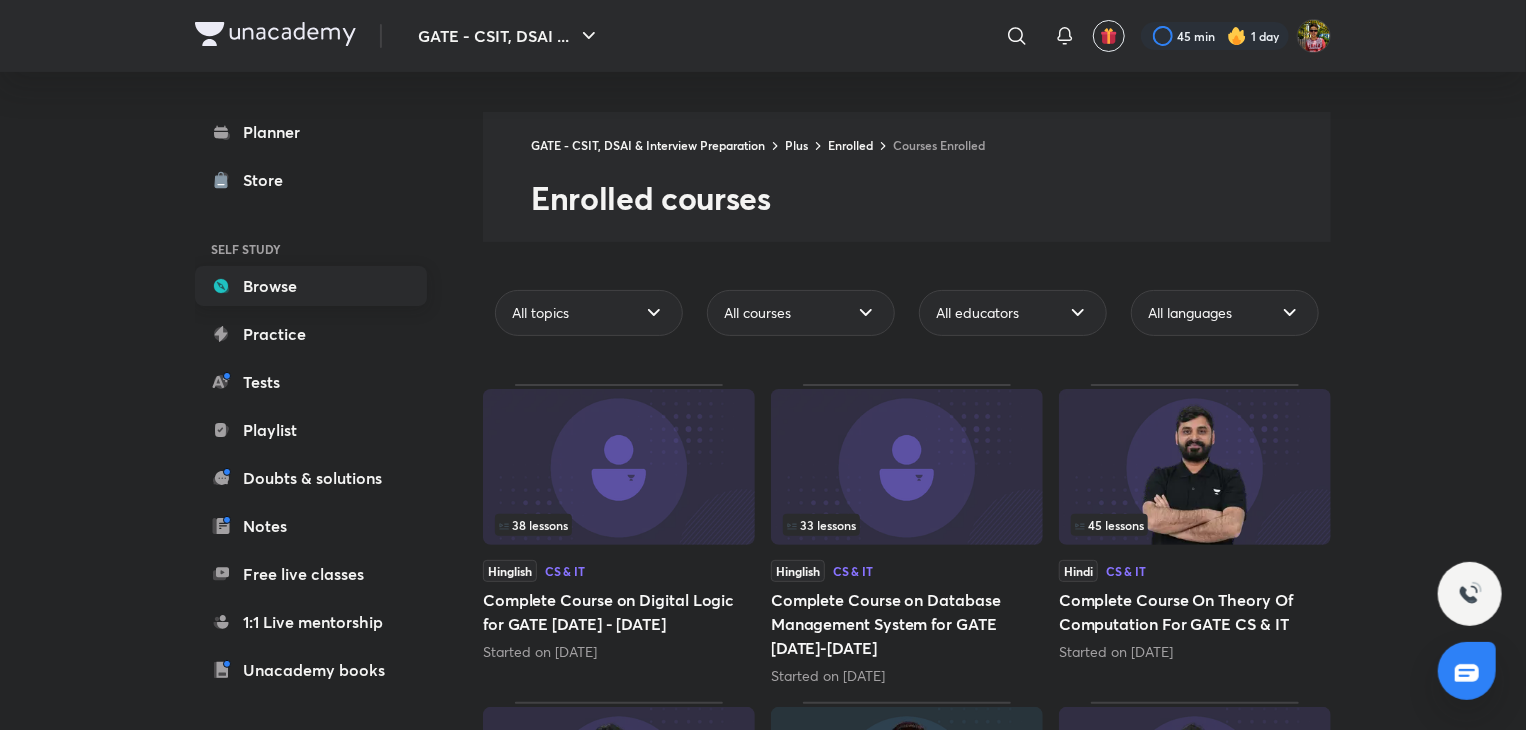 click on "Browse" at bounding box center (311, 286) 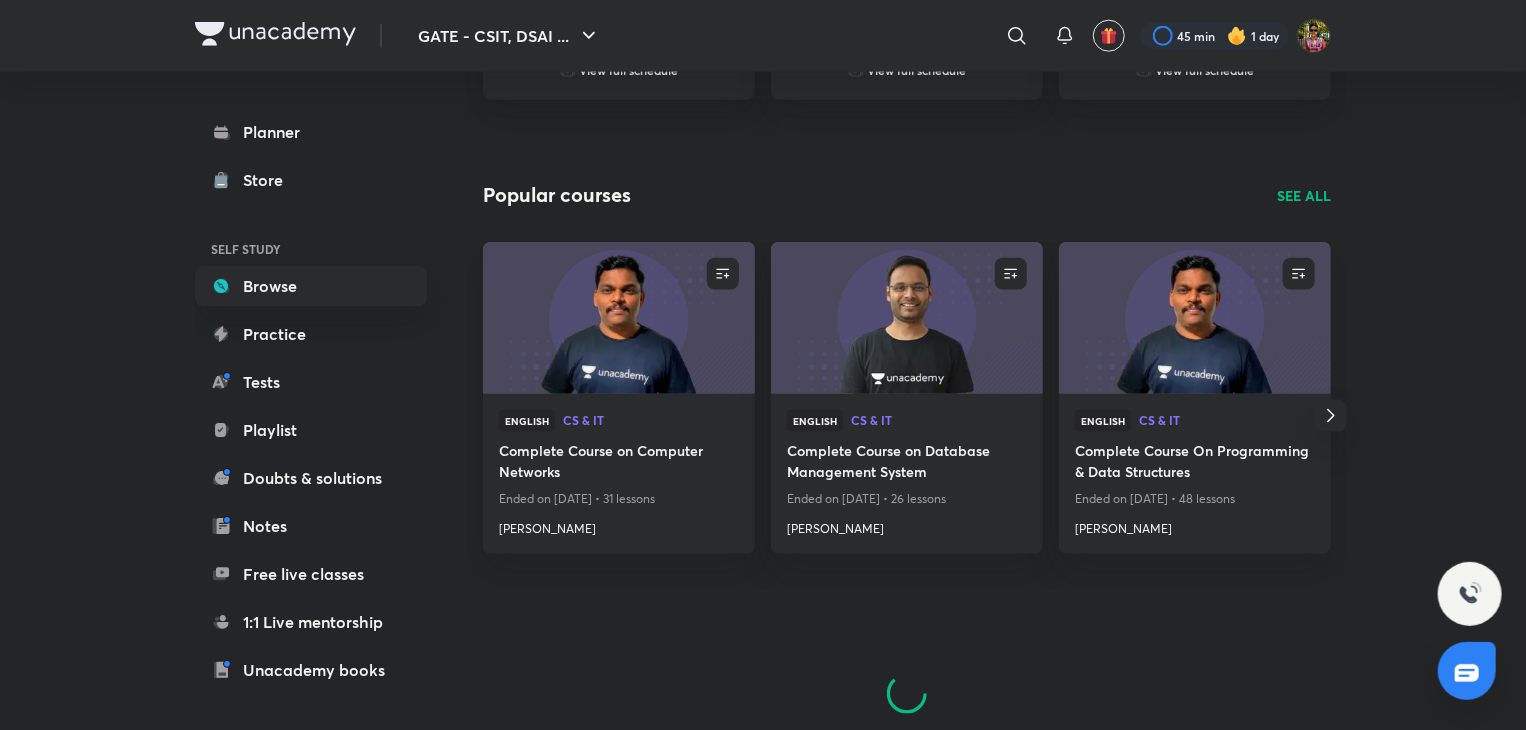 scroll, scrollTop: 1158, scrollLeft: 0, axis: vertical 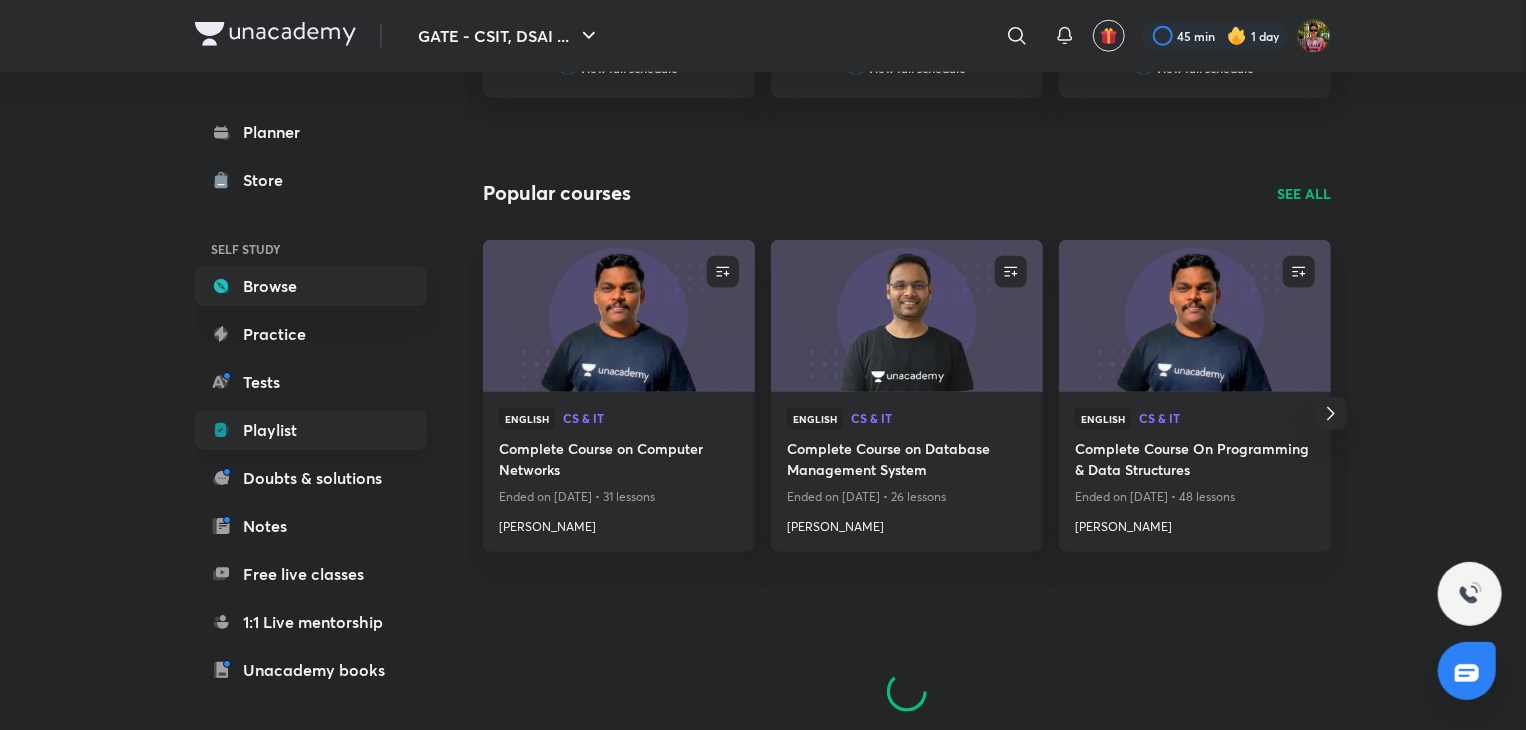 click on "Playlist" at bounding box center [311, 430] 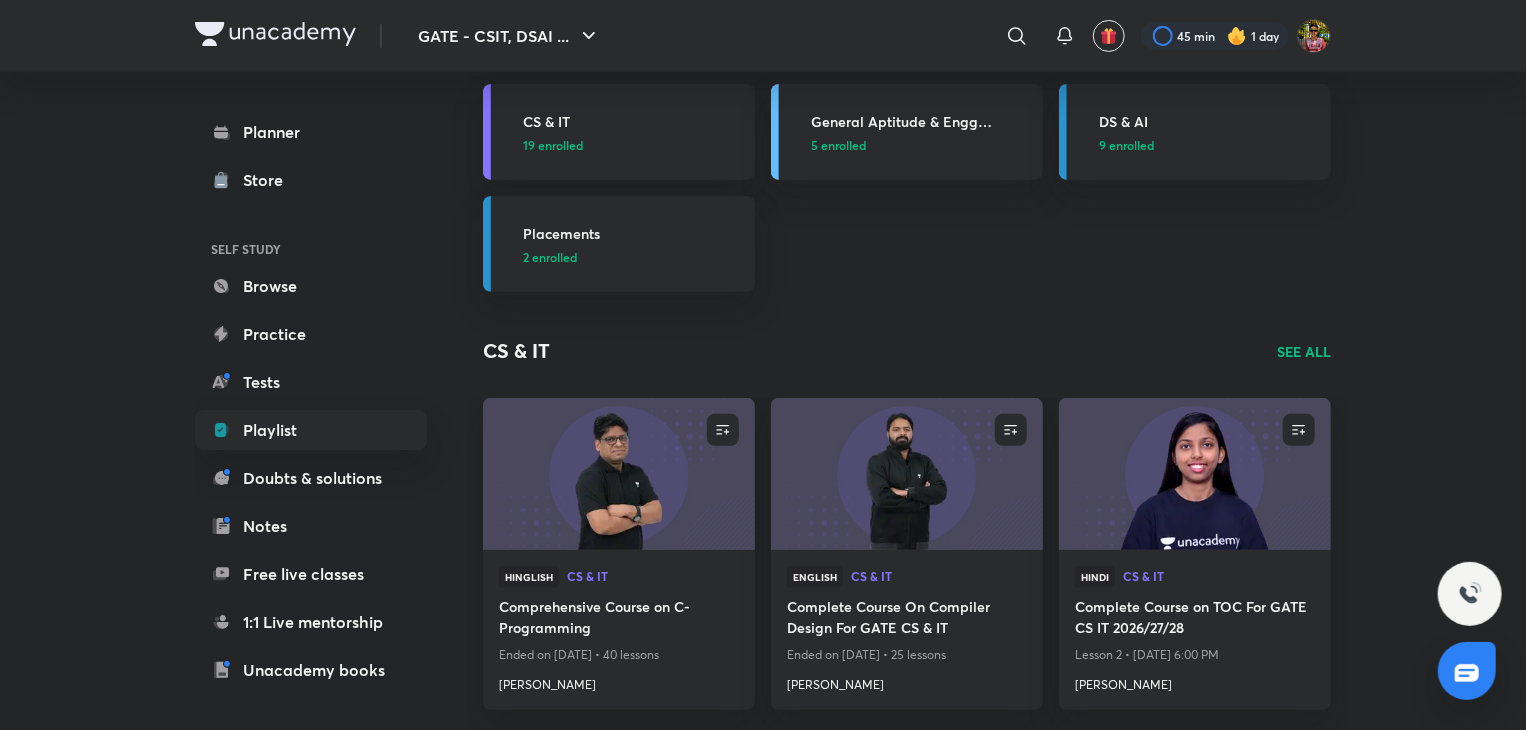 scroll, scrollTop: 216, scrollLeft: 0, axis: vertical 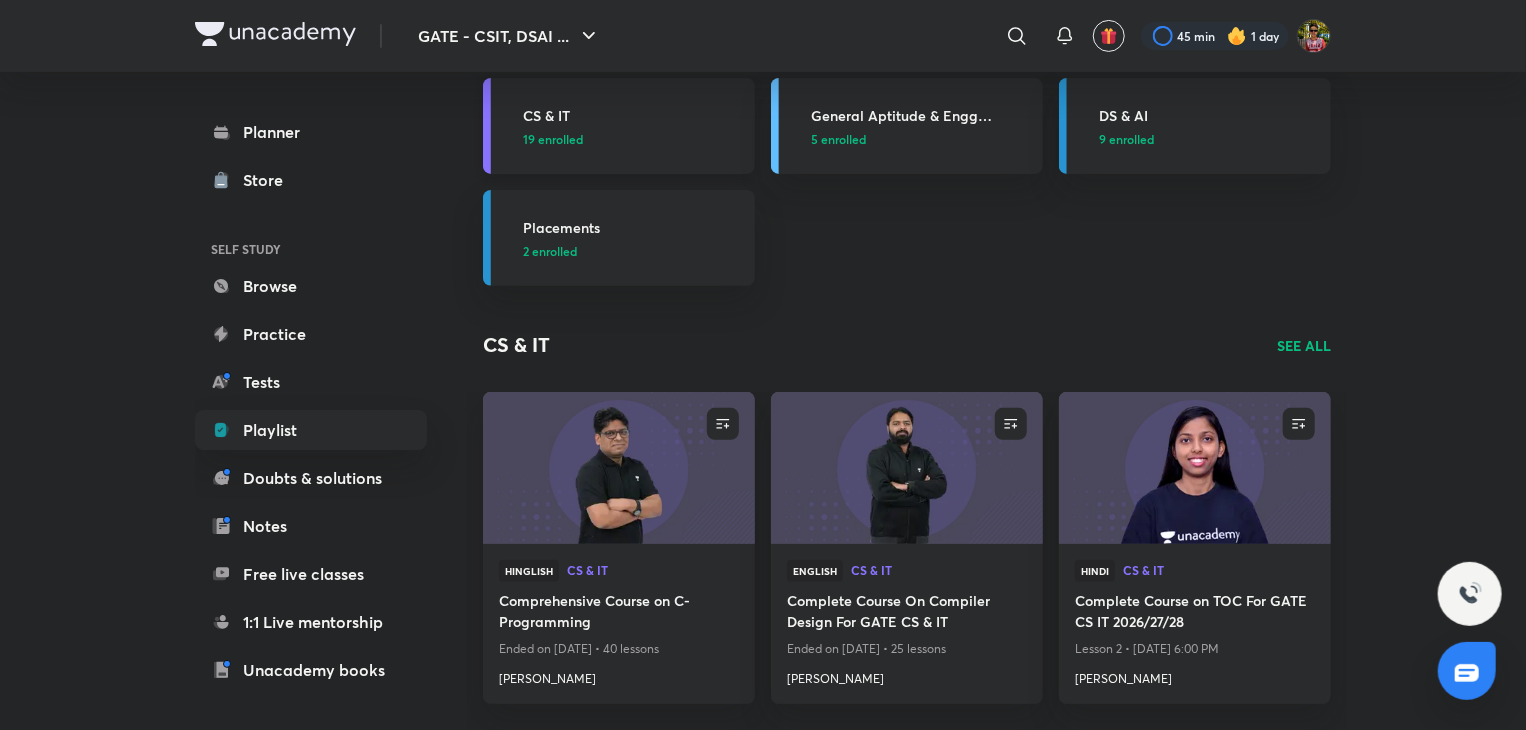 click on "CS & IT" at bounding box center (633, 115) 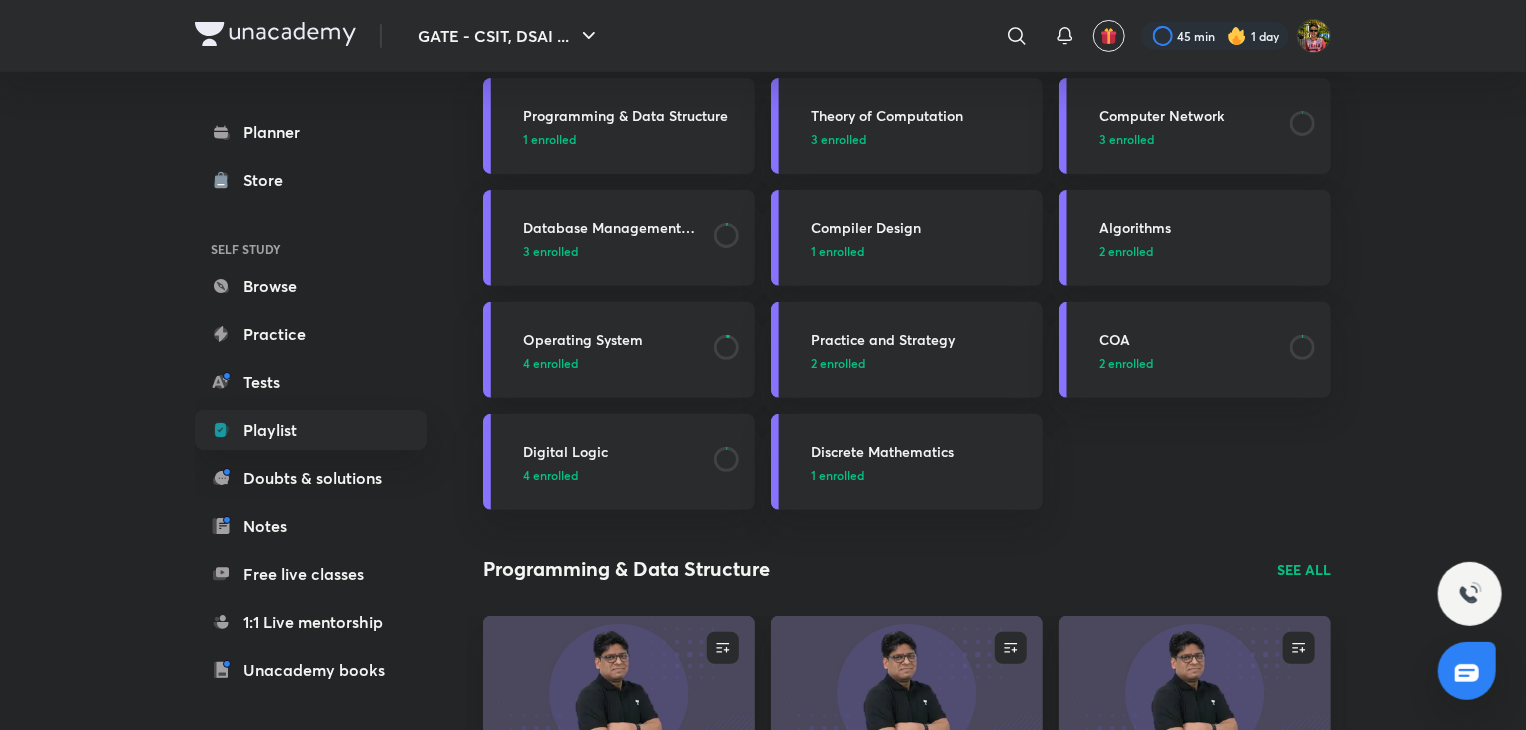 scroll, scrollTop: 0, scrollLeft: 0, axis: both 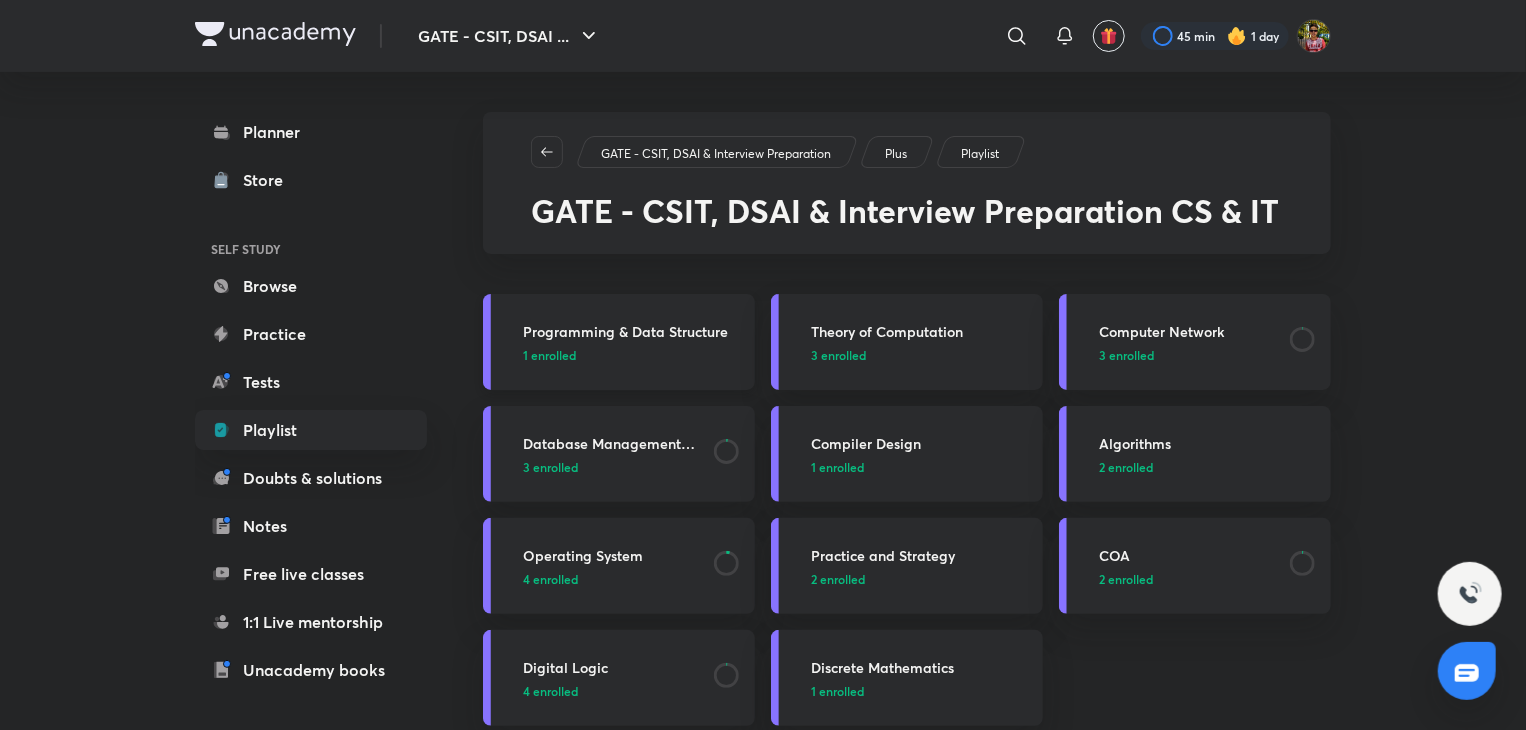 click on "Programming & Data Structure 1 enrolled" at bounding box center (633, 342) 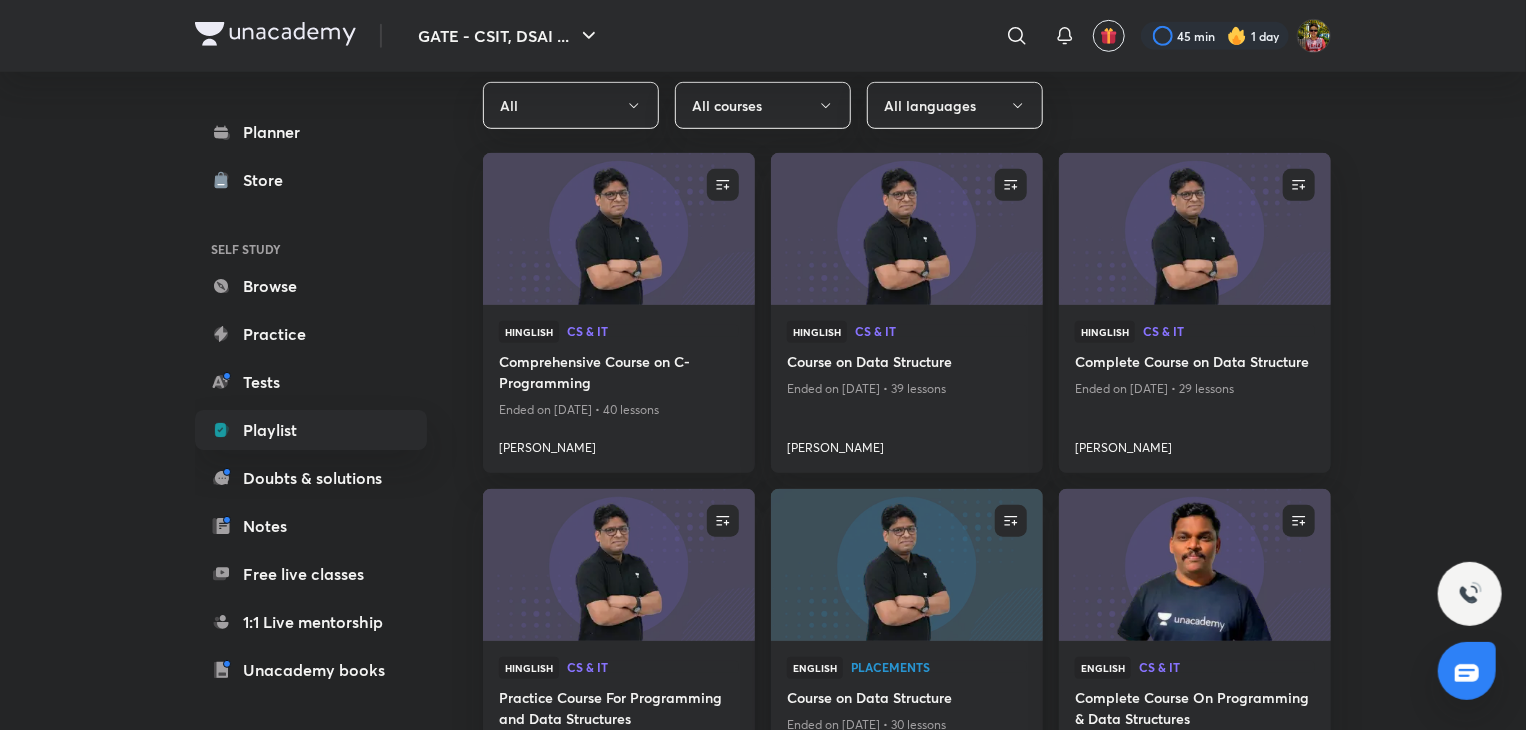 scroll, scrollTop: 543, scrollLeft: 0, axis: vertical 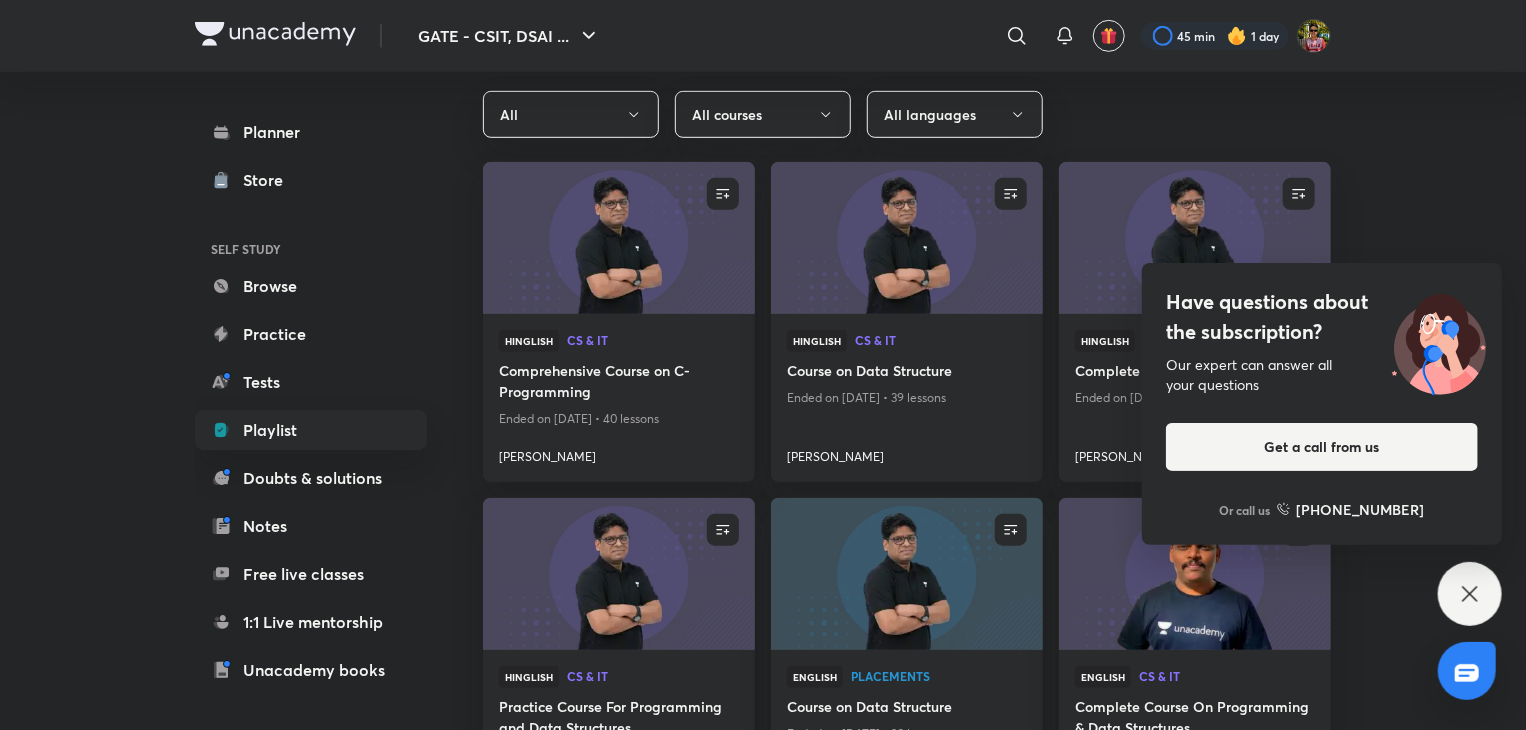 click on "Have questions about the subscription? Our expert can answer all your questions Get a call from us Or call us [PHONE_NUMBER]" at bounding box center (1470, 594) 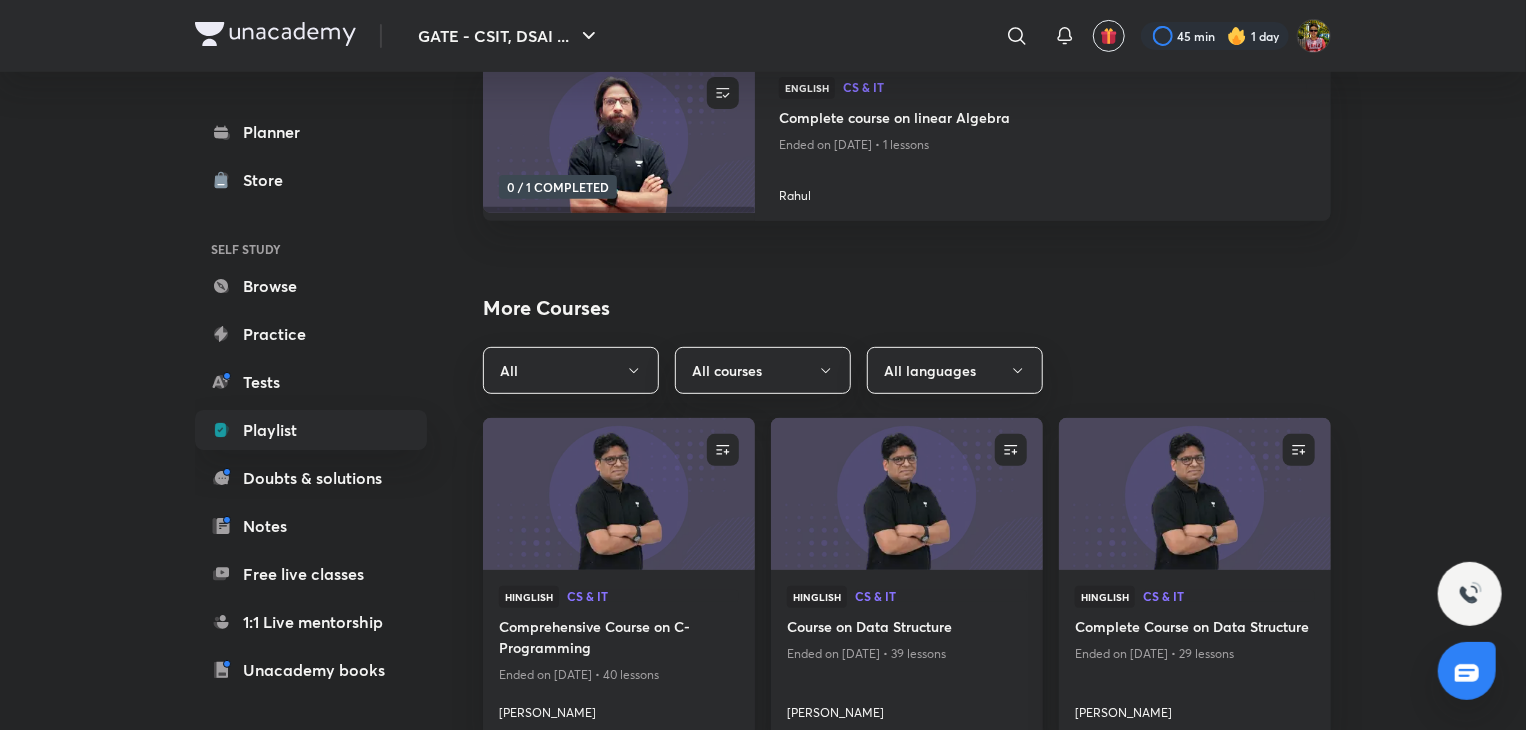 scroll, scrollTop: 0, scrollLeft: 0, axis: both 